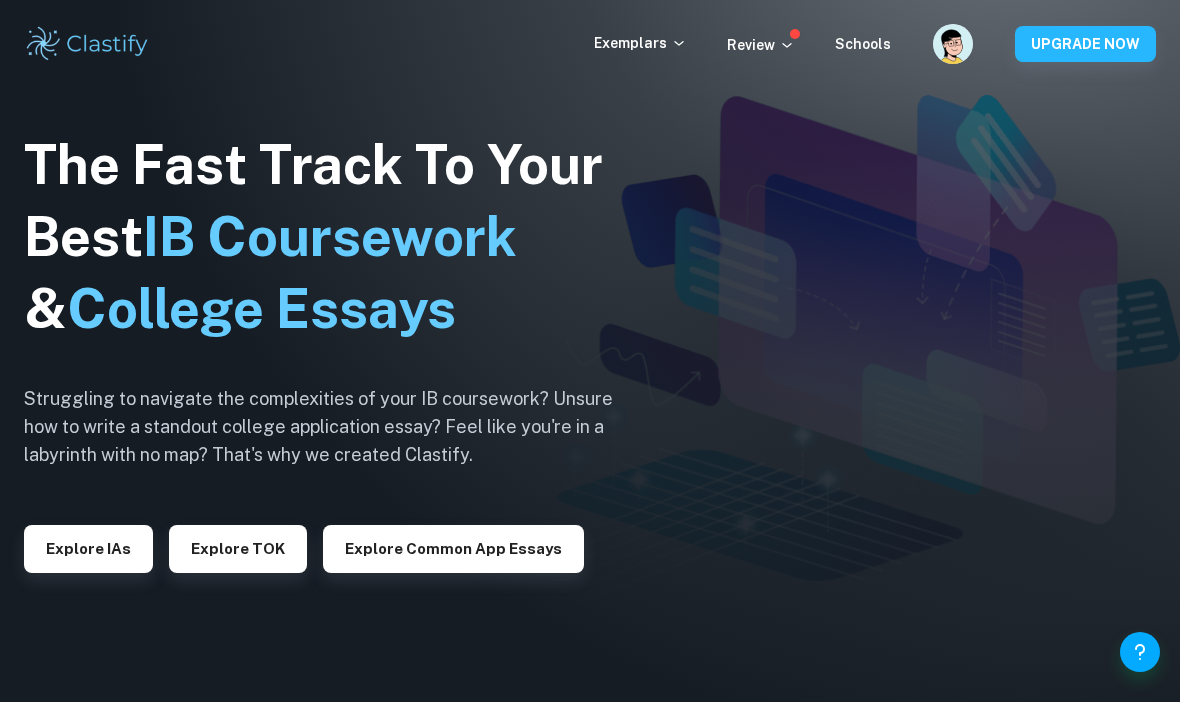 scroll, scrollTop: 0, scrollLeft: 0, axis: both 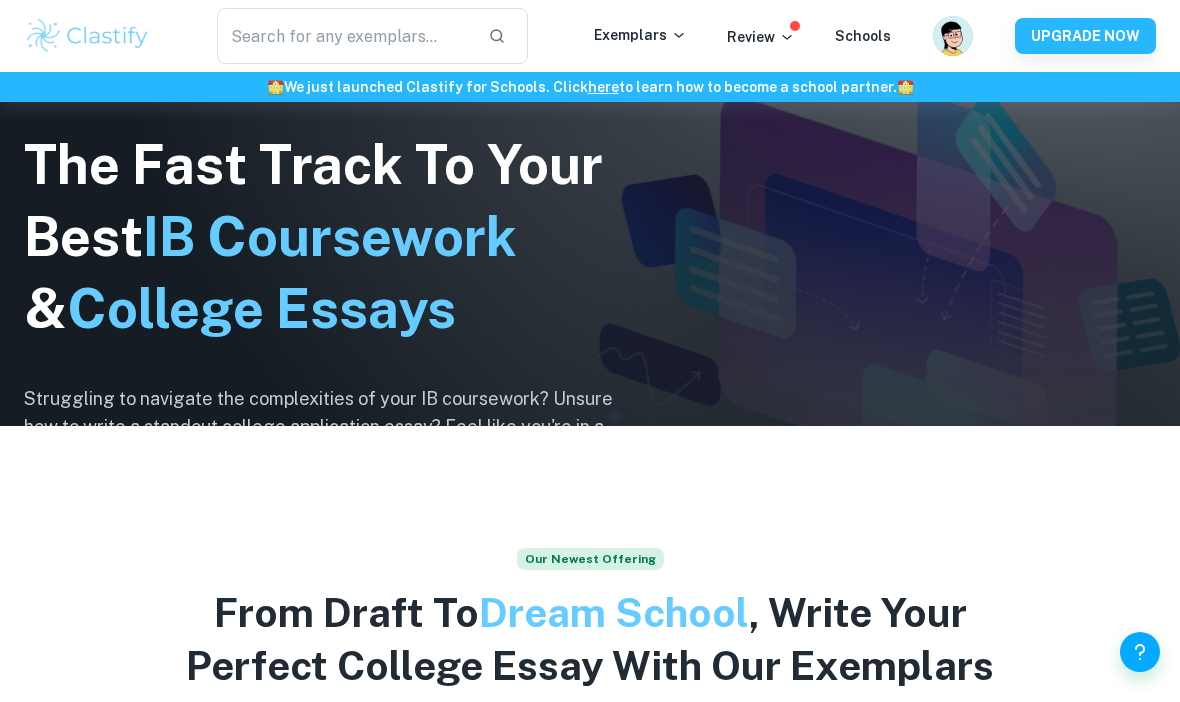 click at bounding box center (344, 36) 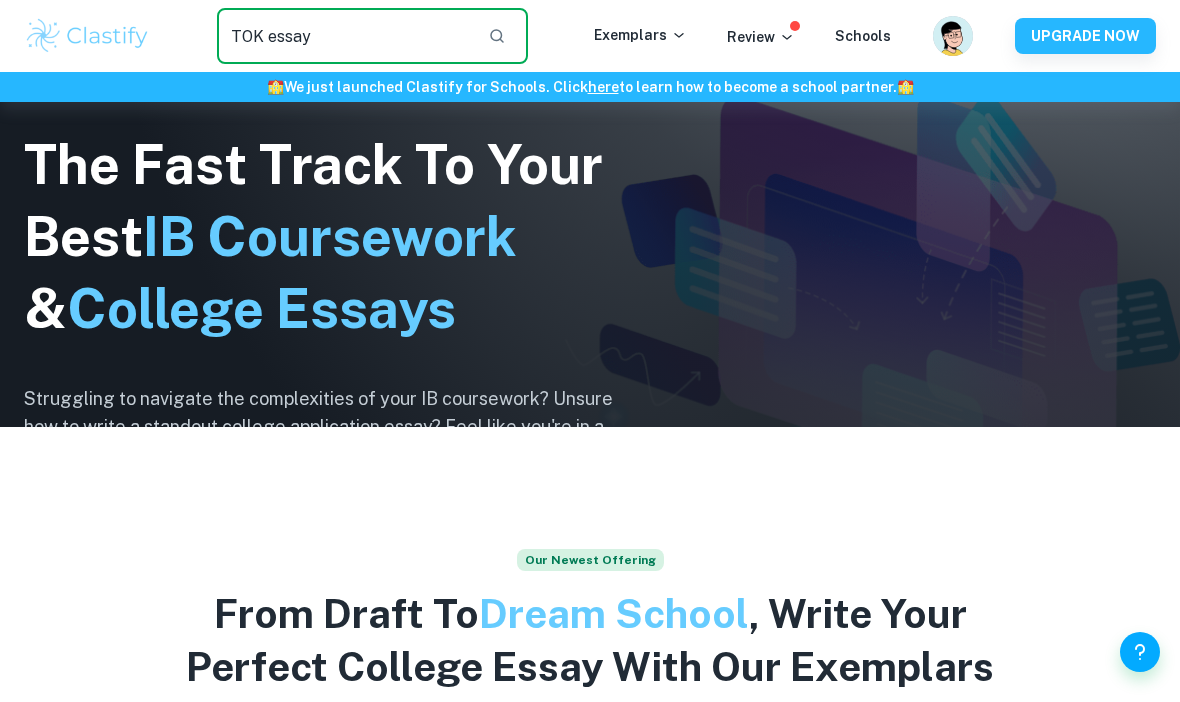 type on "TOK essay" 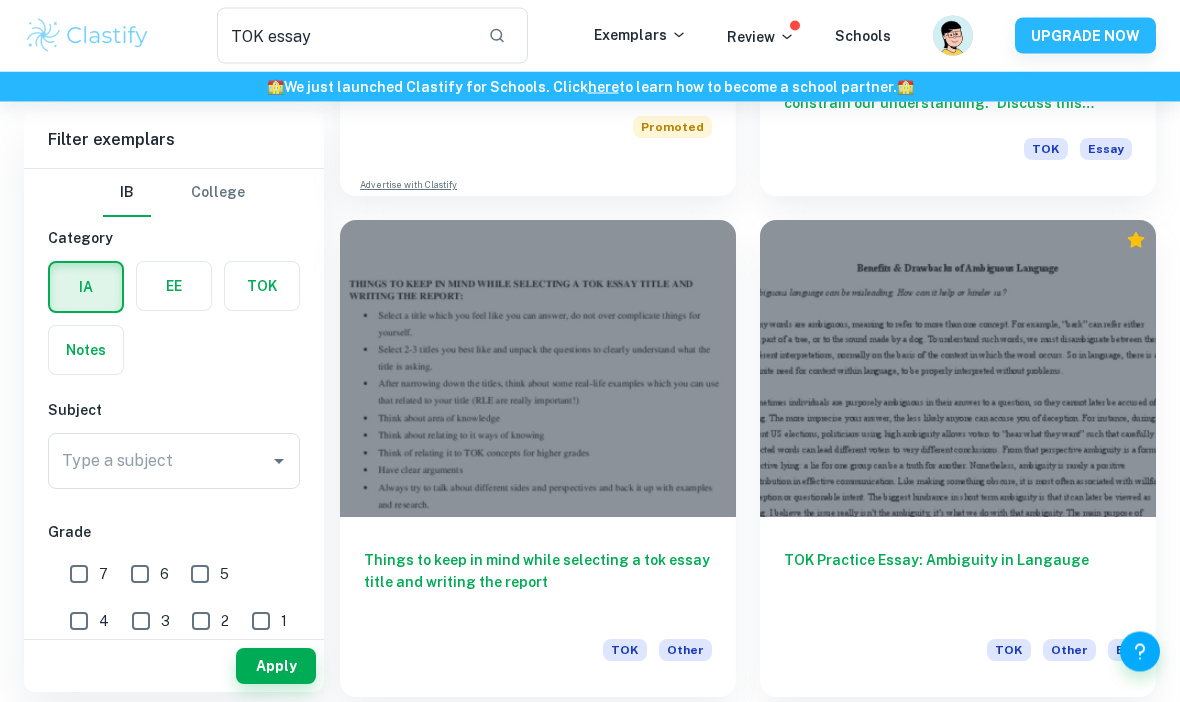 scroll, scrollTop: 2003, scrollLeft: 0, axis: vertical 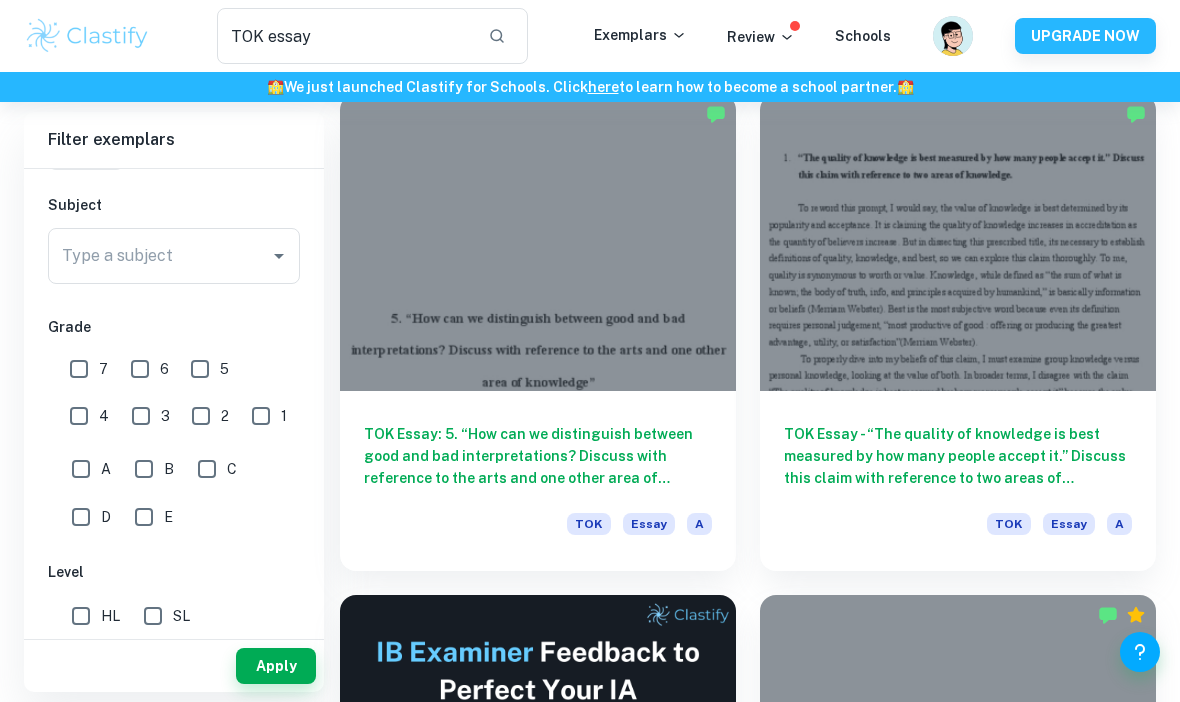 click at bounding box center (538, 242) 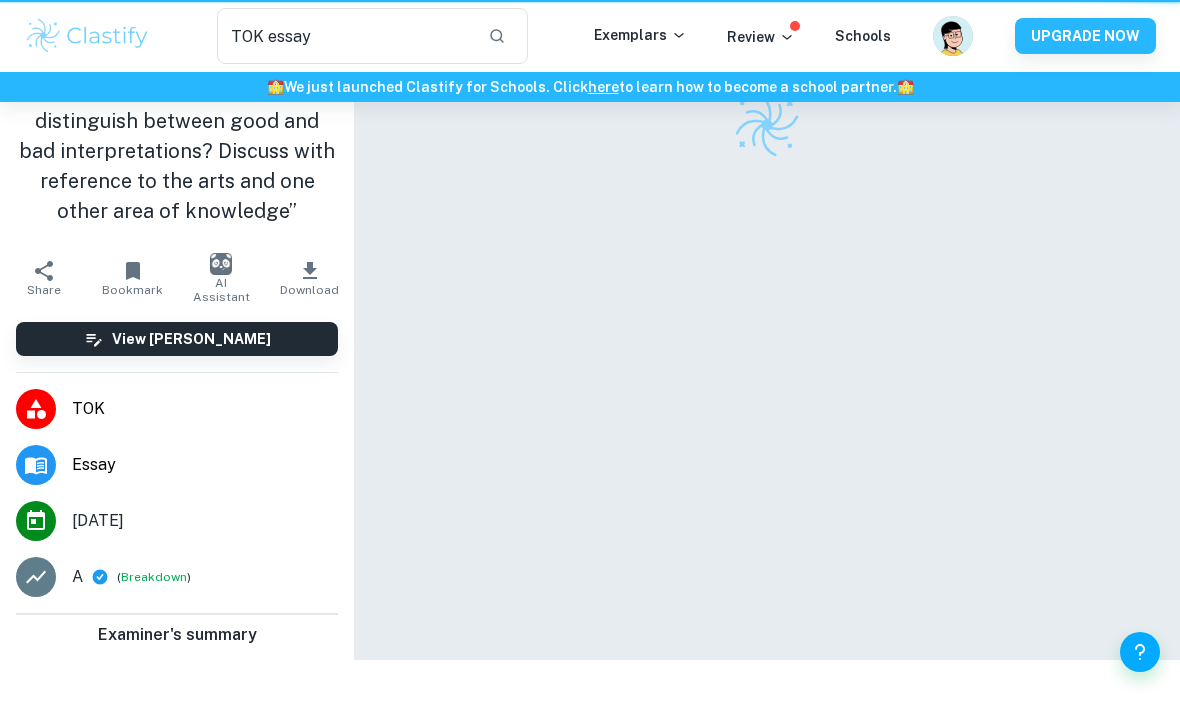 type 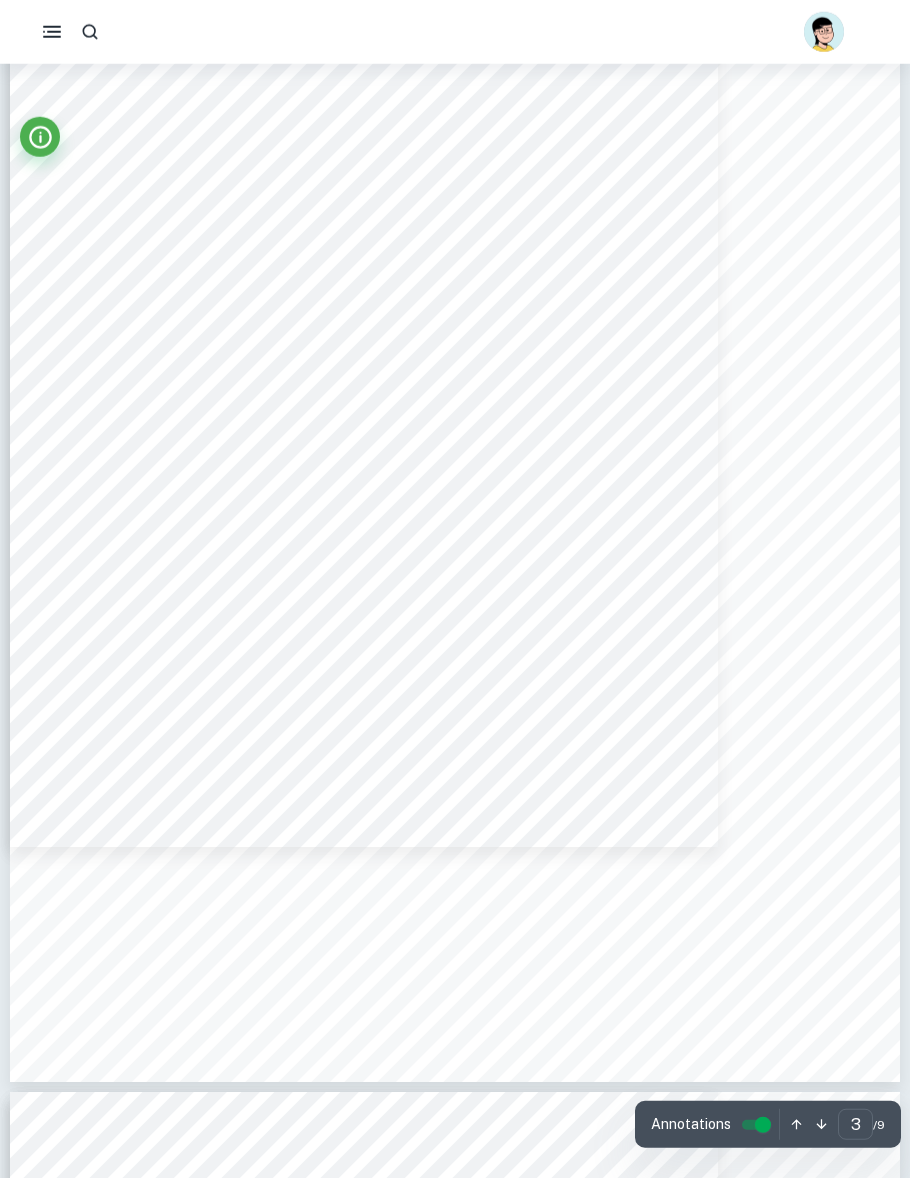 scroll, scrollTop: 2764, scrollLeft: 0, axis: vertical 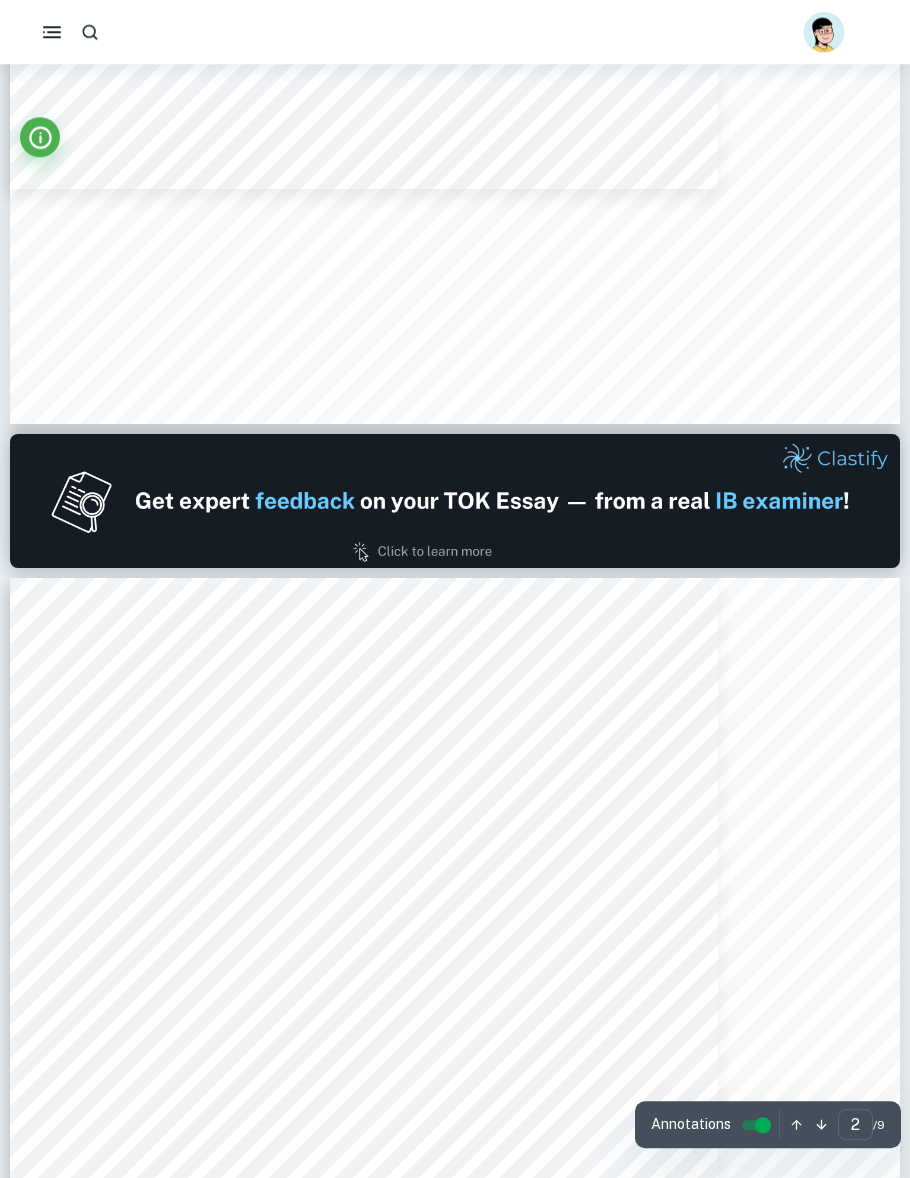 type on "1" 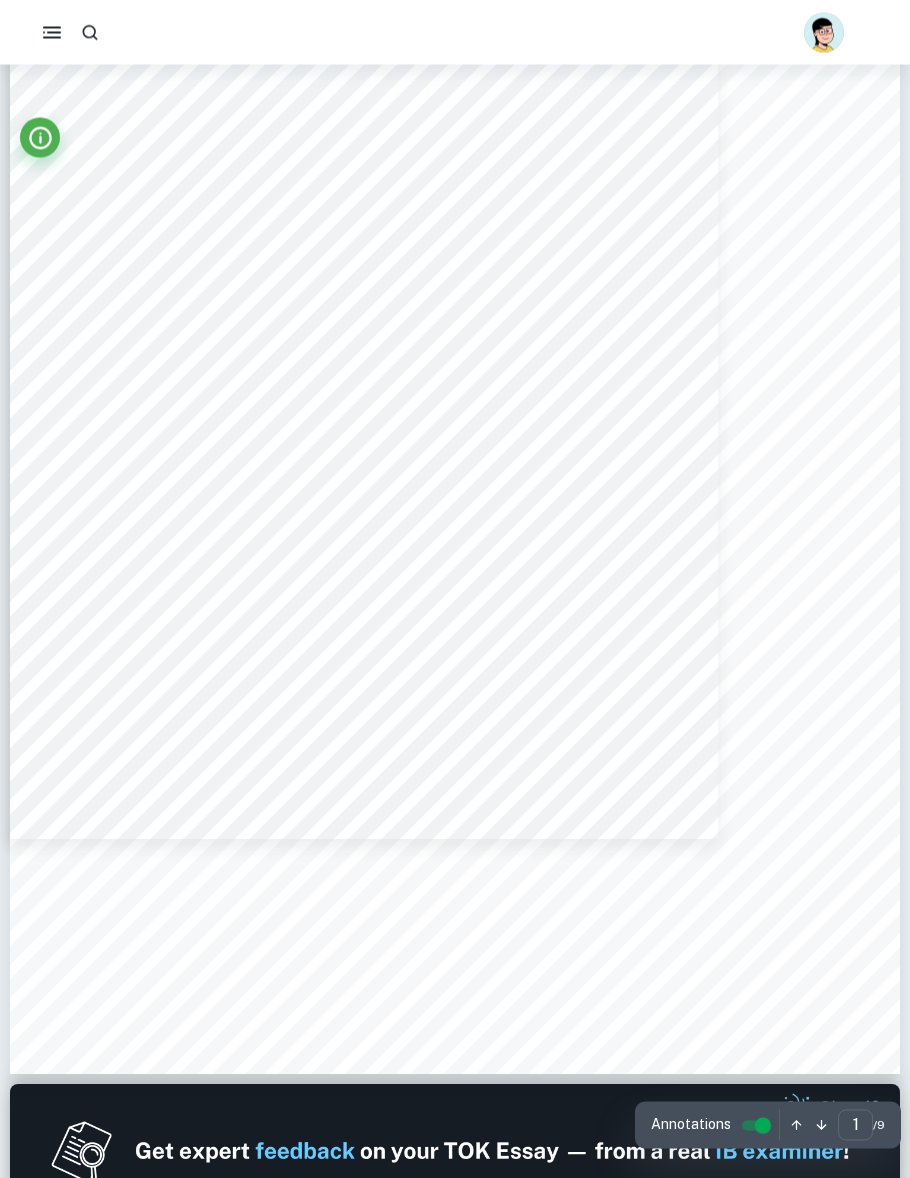 scroll, scrollTop: 395, scrollLeft: 0, axis: vertical 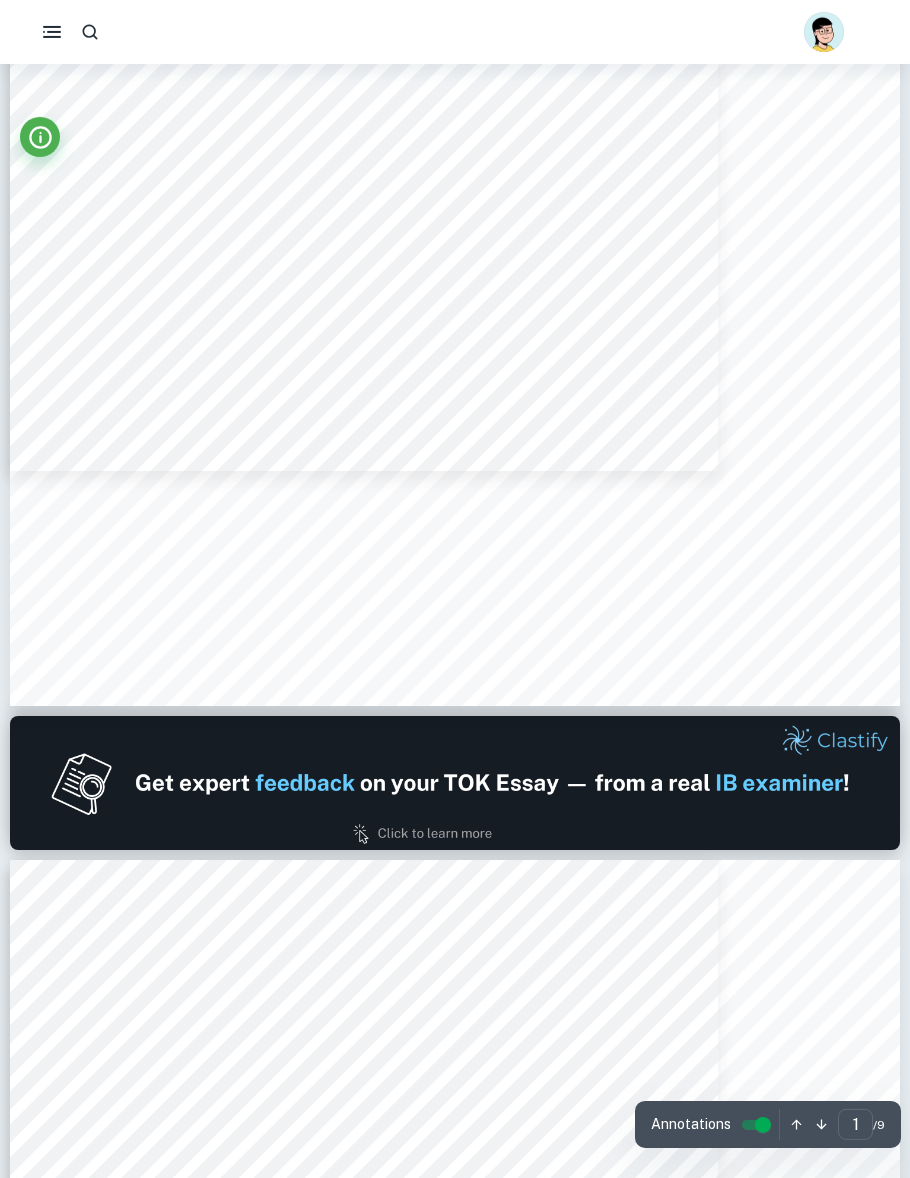 click at bounding box center (763, 1125) 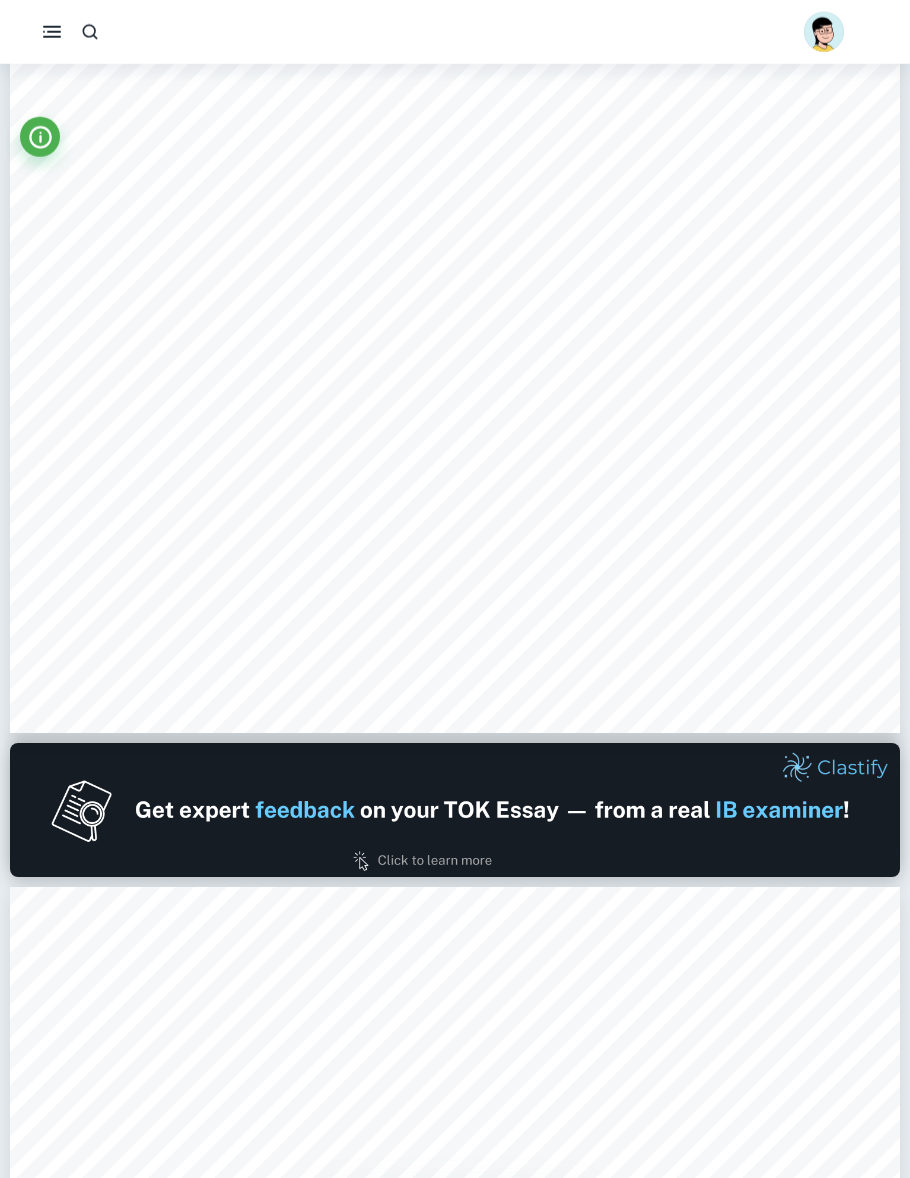 scroll, scrollTop: 529, scrollLeft: 0, axis: vertical 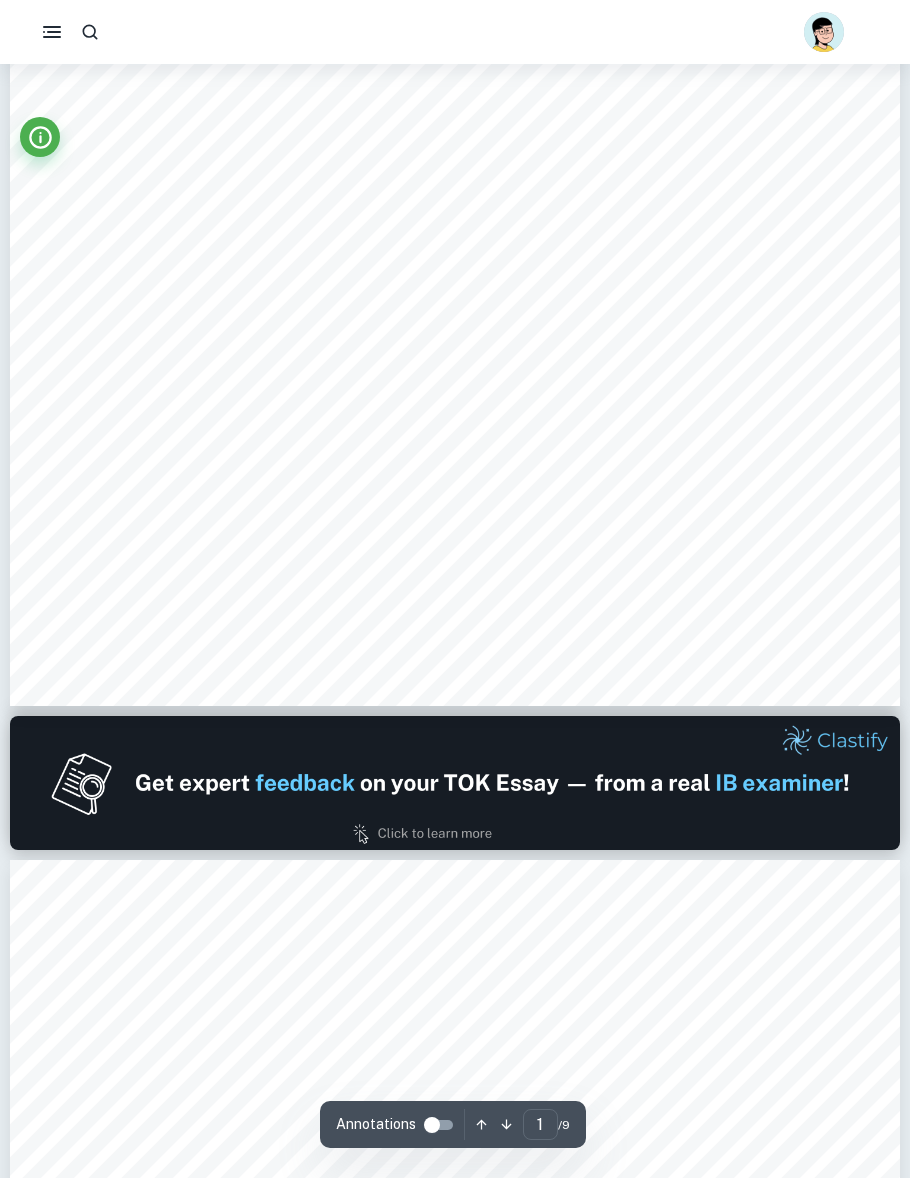 click at bounding box center [432, 1125] 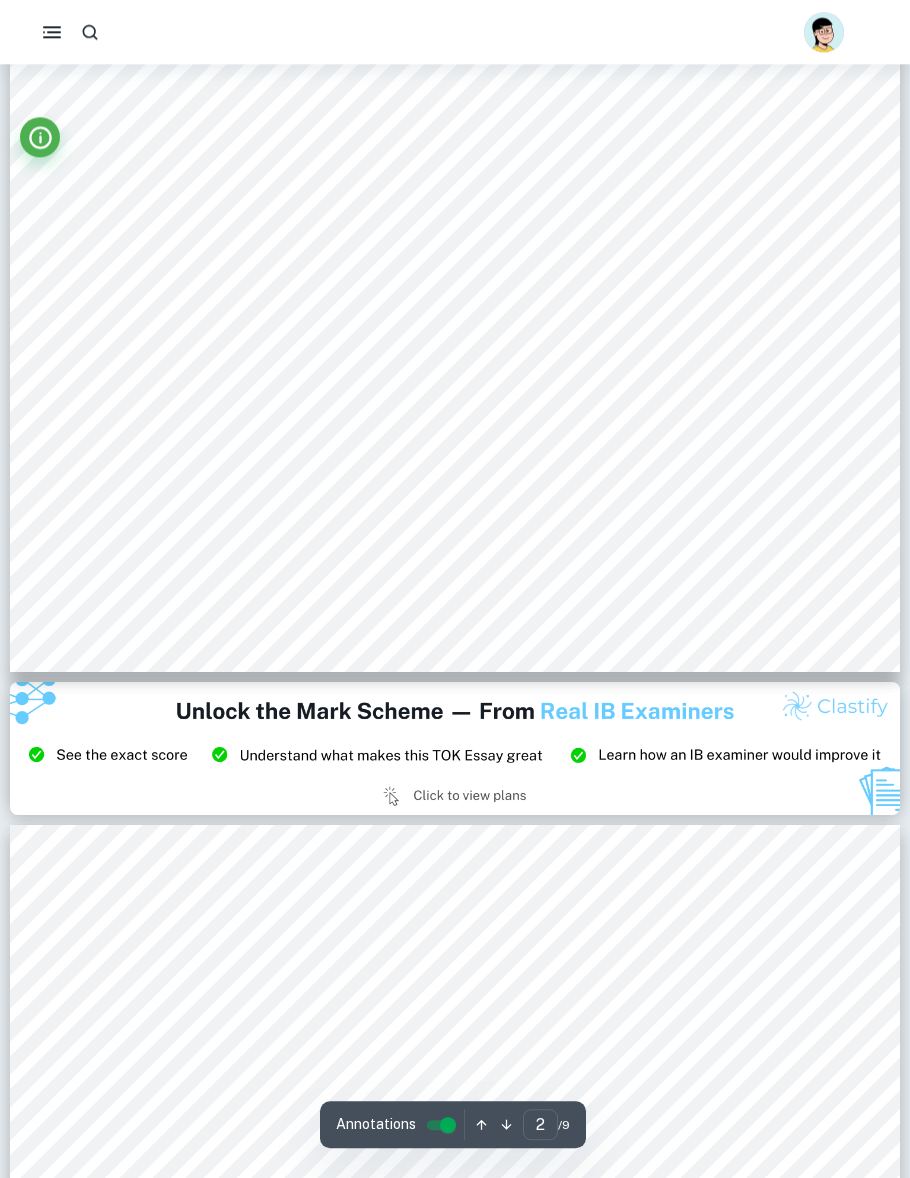 scroll, scrollTop: 1914, scrollLeft: 0, axis: vertical 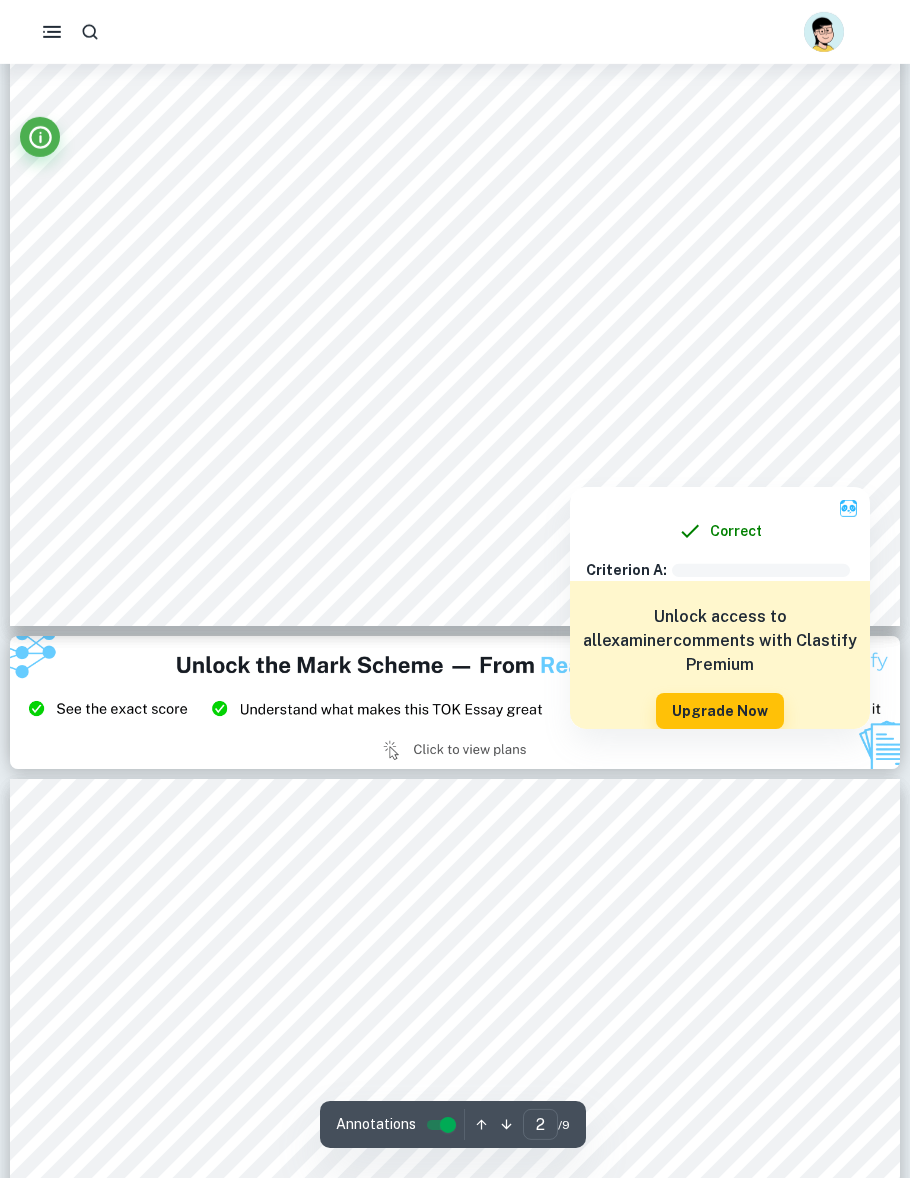 click at bounding box center [455, 703] 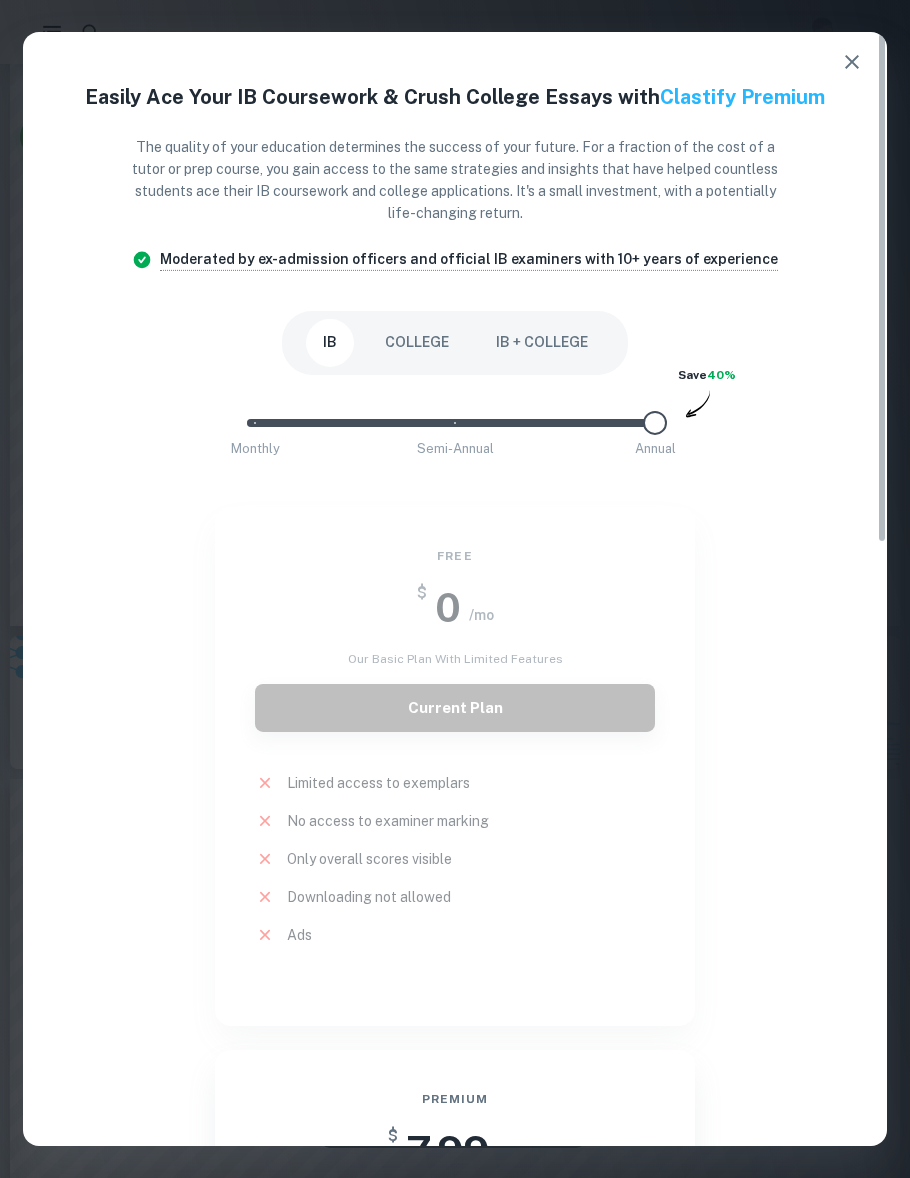 click on "Free $ 0 /mo Our basic plan with limited features Current Plan Limited access to exemplars New! No access to examiner marking New! Only overall scores visible New! Downloading not allowed New! Ads New!" at bounding box center [443, 754] 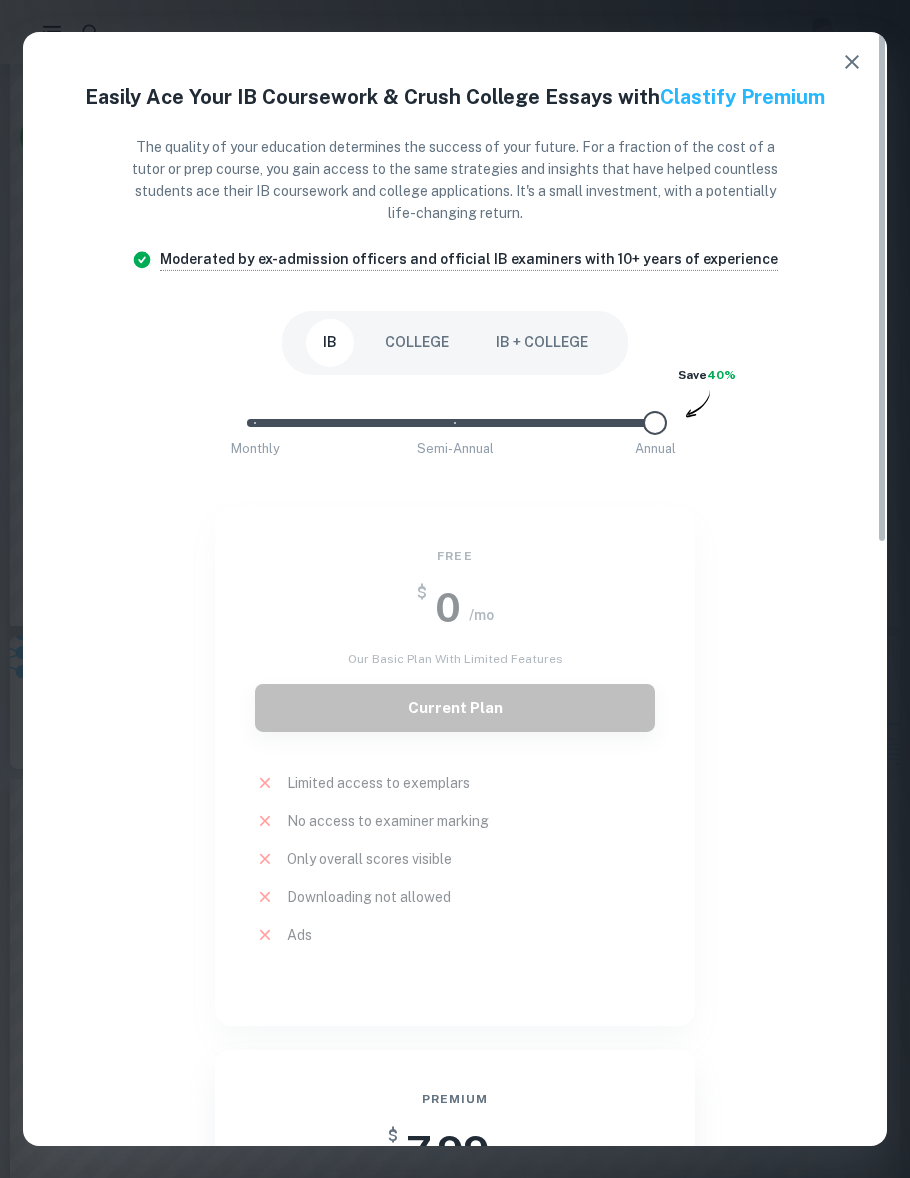 click at bounding box center [852, 62] 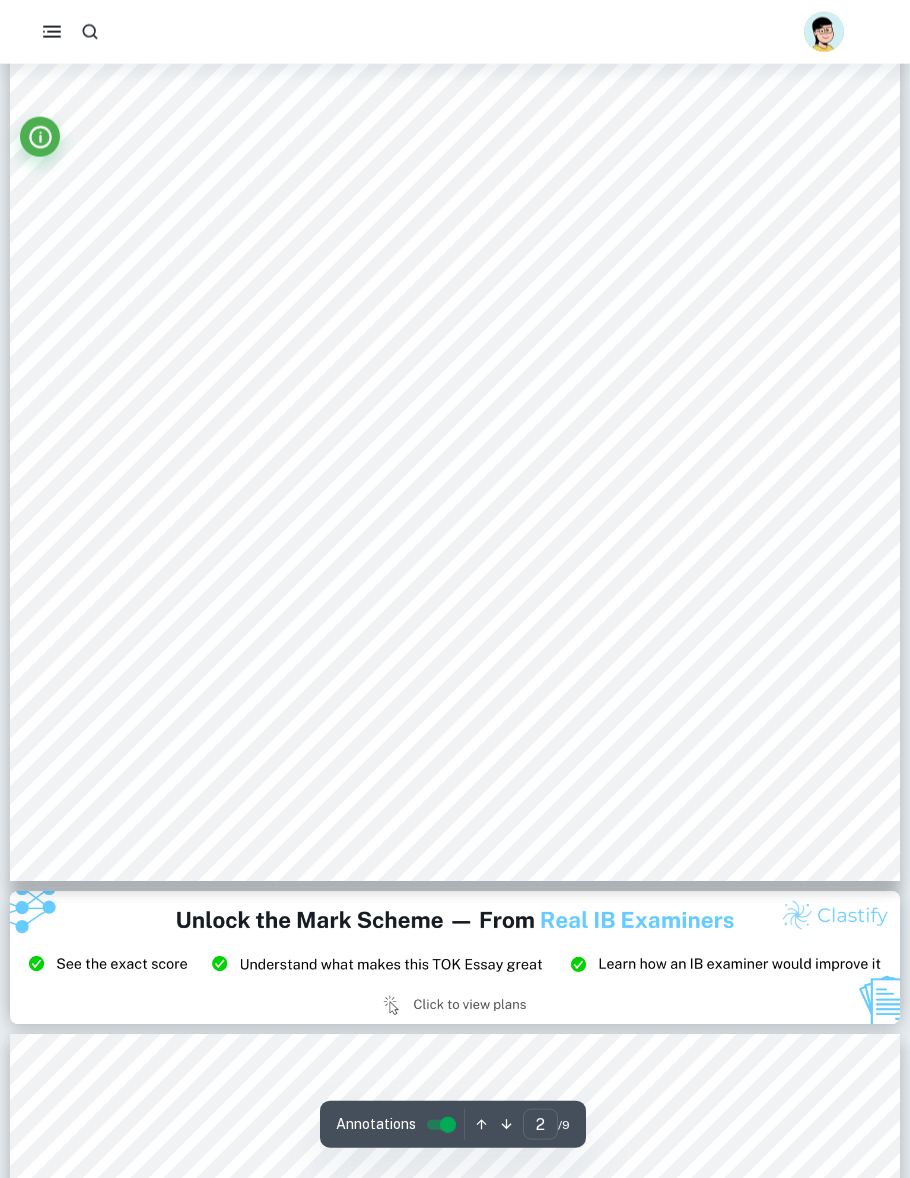 scroll, scrollTop: 1638, scrollLeft: 0, axis: vertical 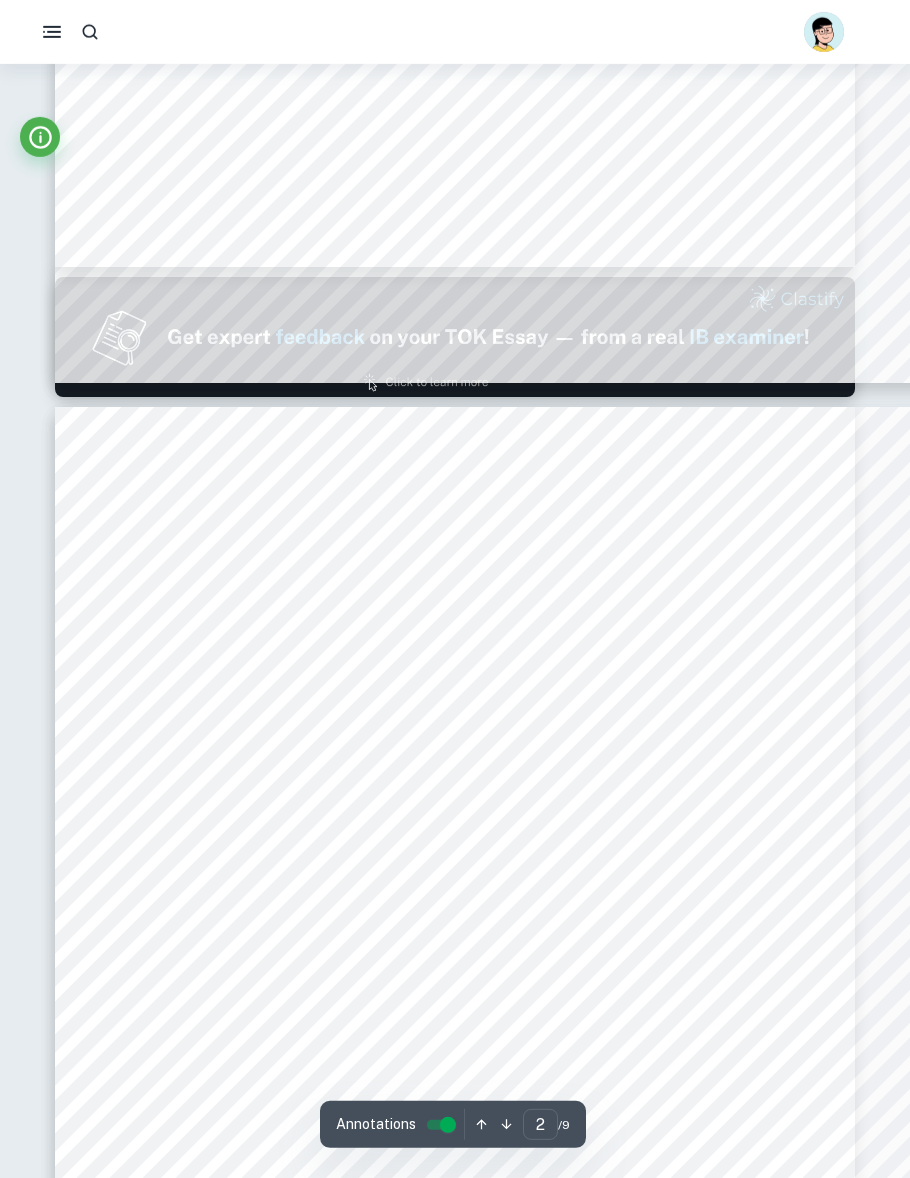 type on "1" 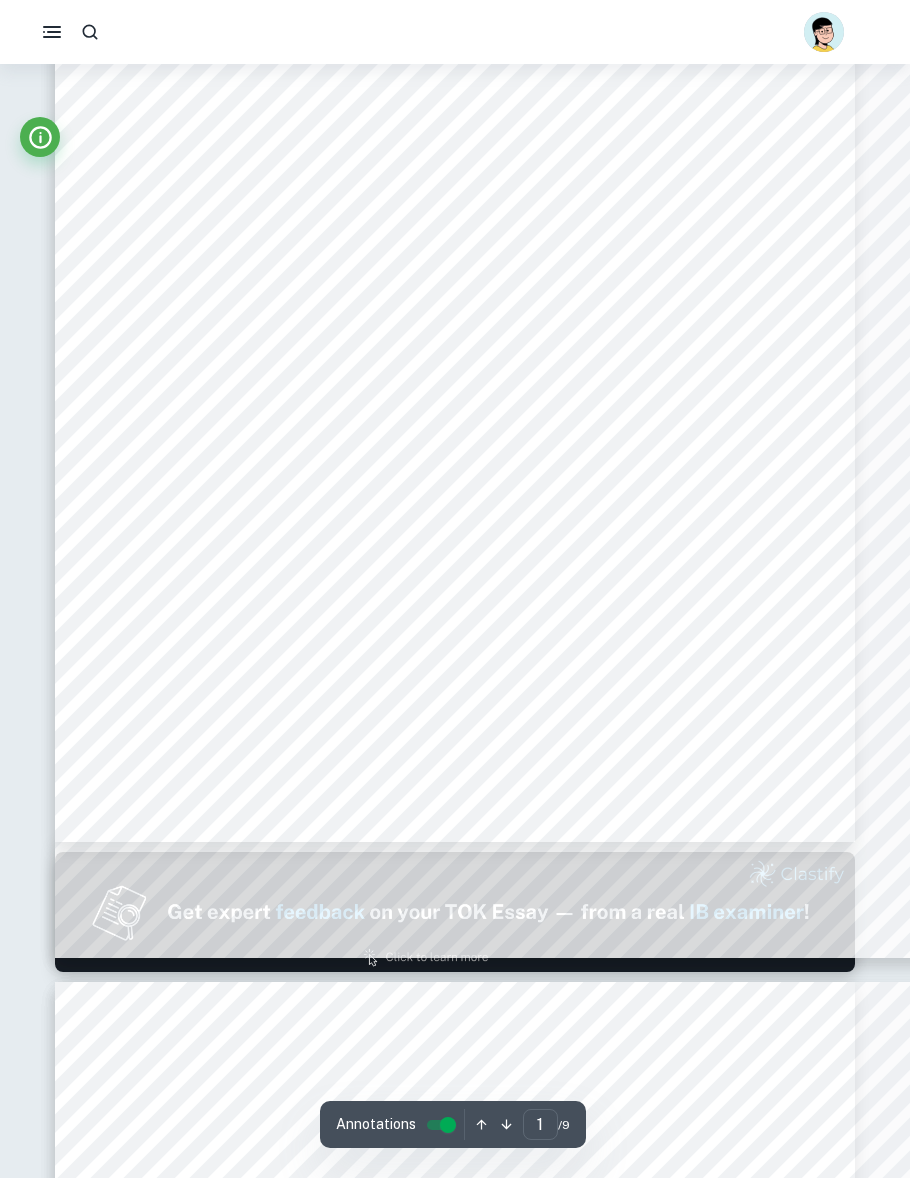 scroll, scrollTop: 0, scrollLeft: 0, axis: both 